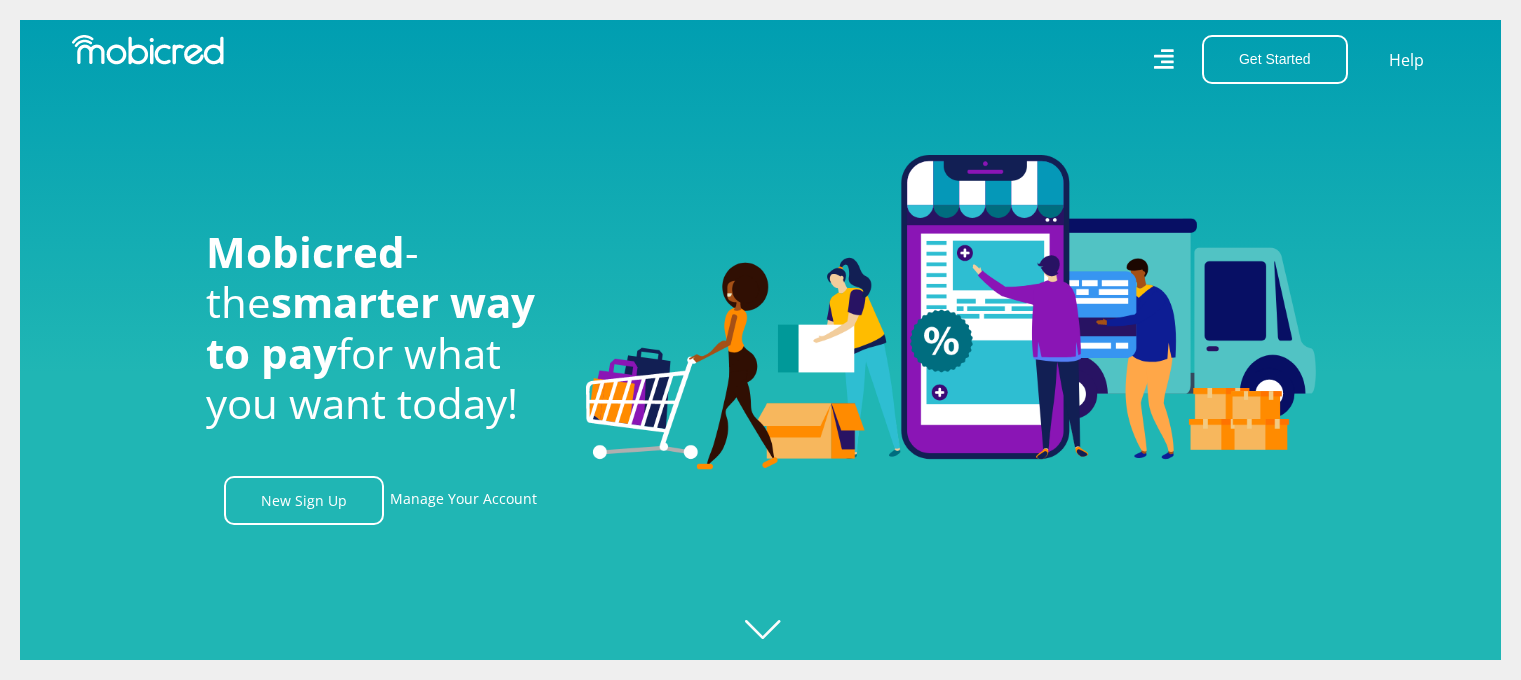 scroll, scrollTop: 0, scrollLeft: 0, axis: both 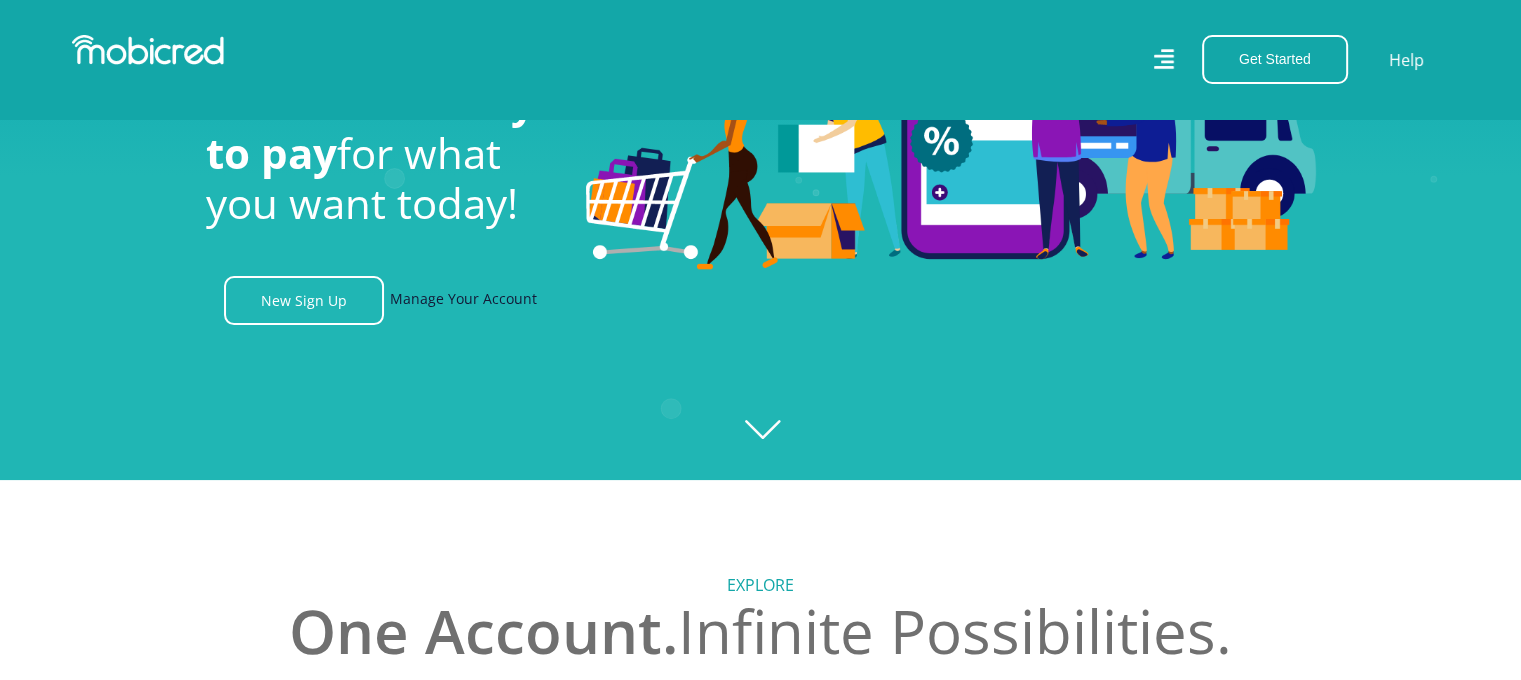 click on "Manage Your Account" at bounding box center (463, 300) 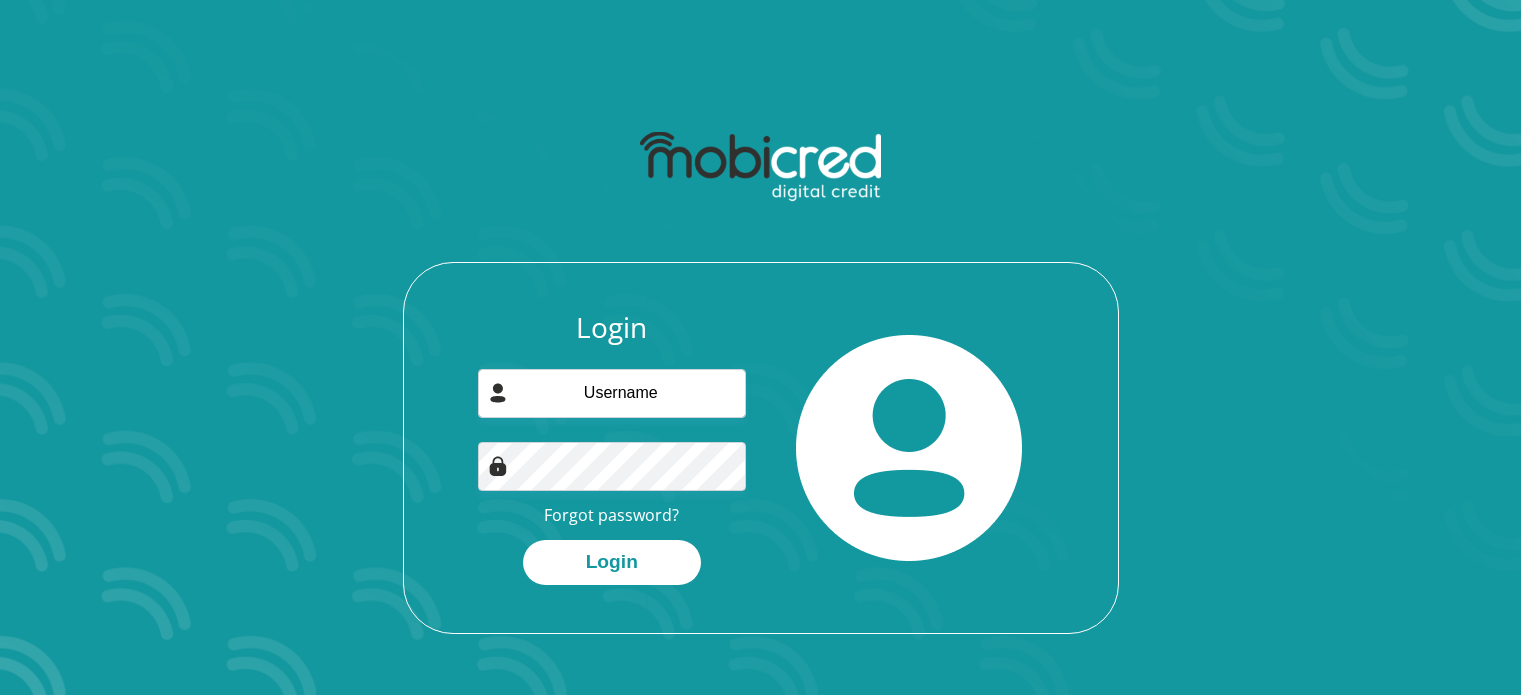 scroll, scrollTop: 0, scrollLeft: 0, axis: both 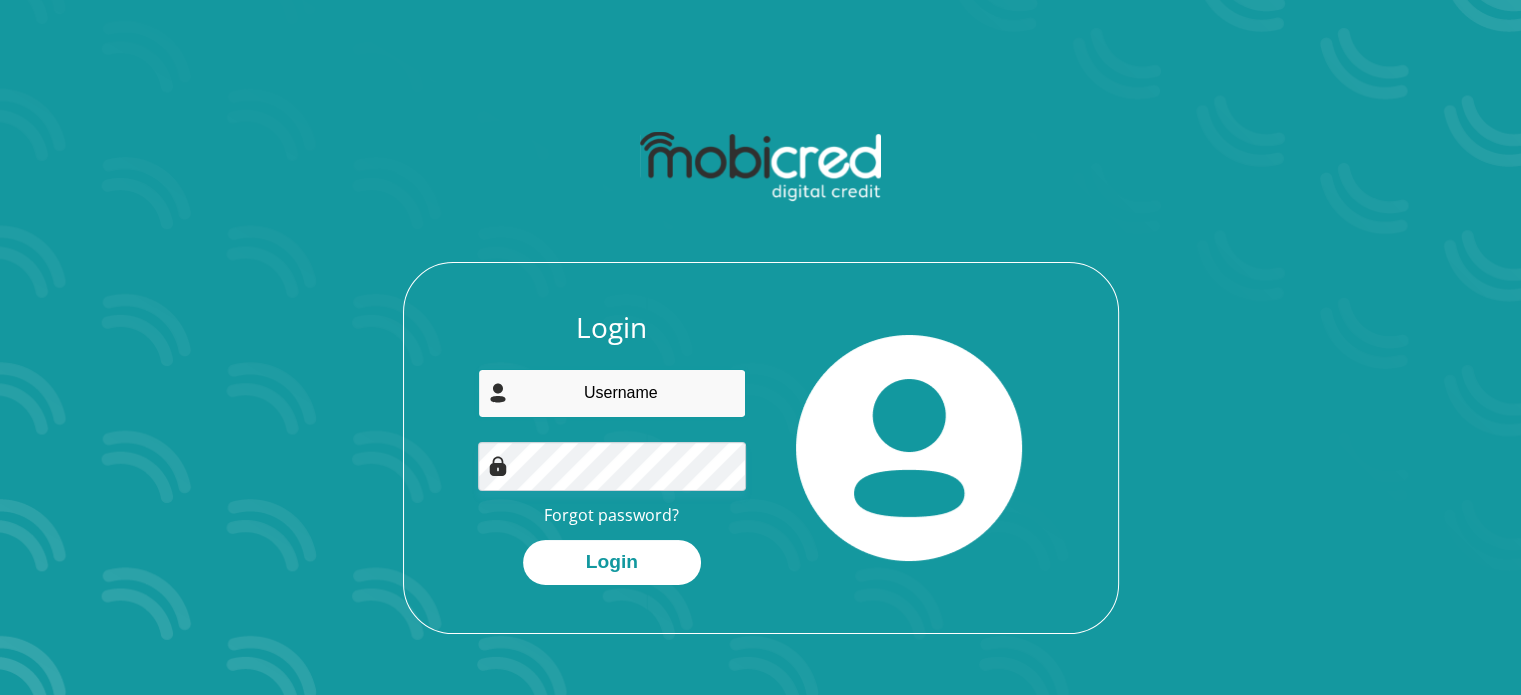 click at bounding box center [612, 393] 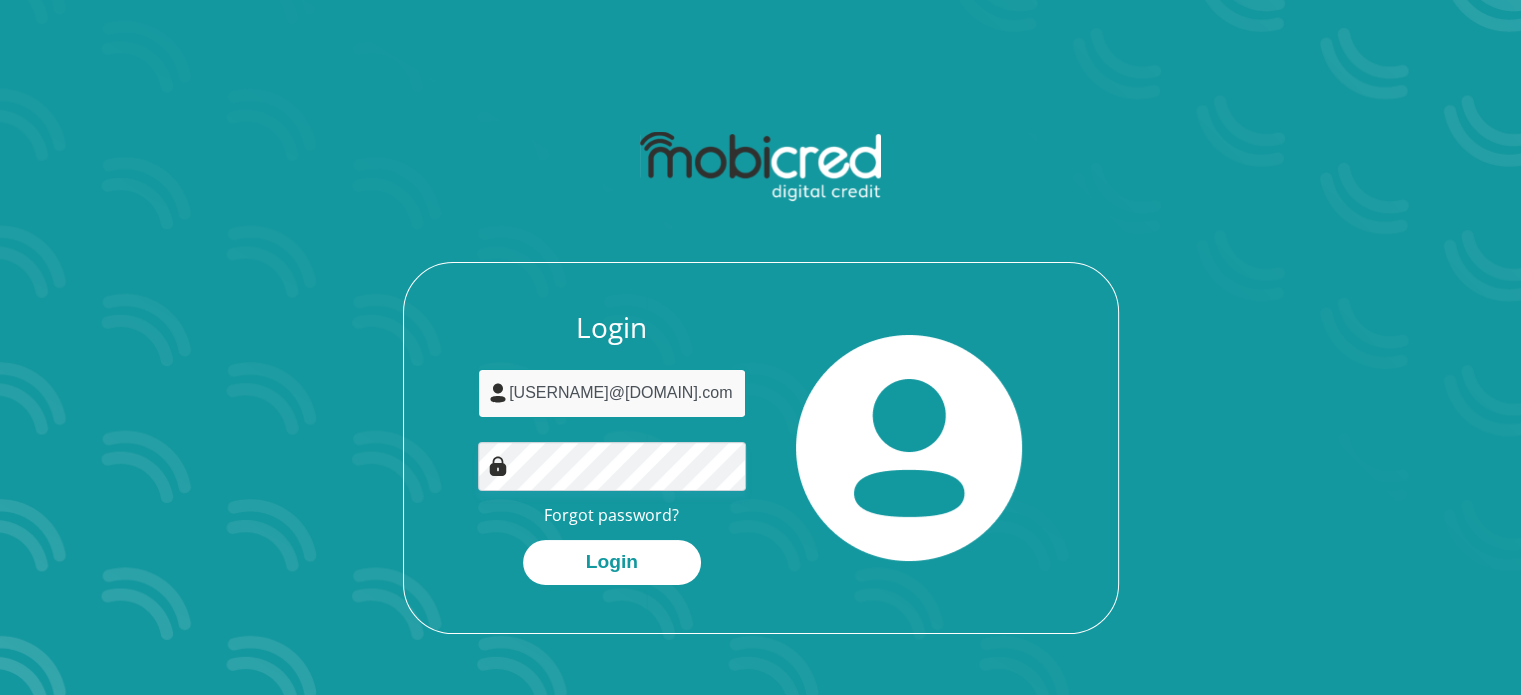 click on "pmakapa.teffo@gmail.com" at bounding box center [612, 393] 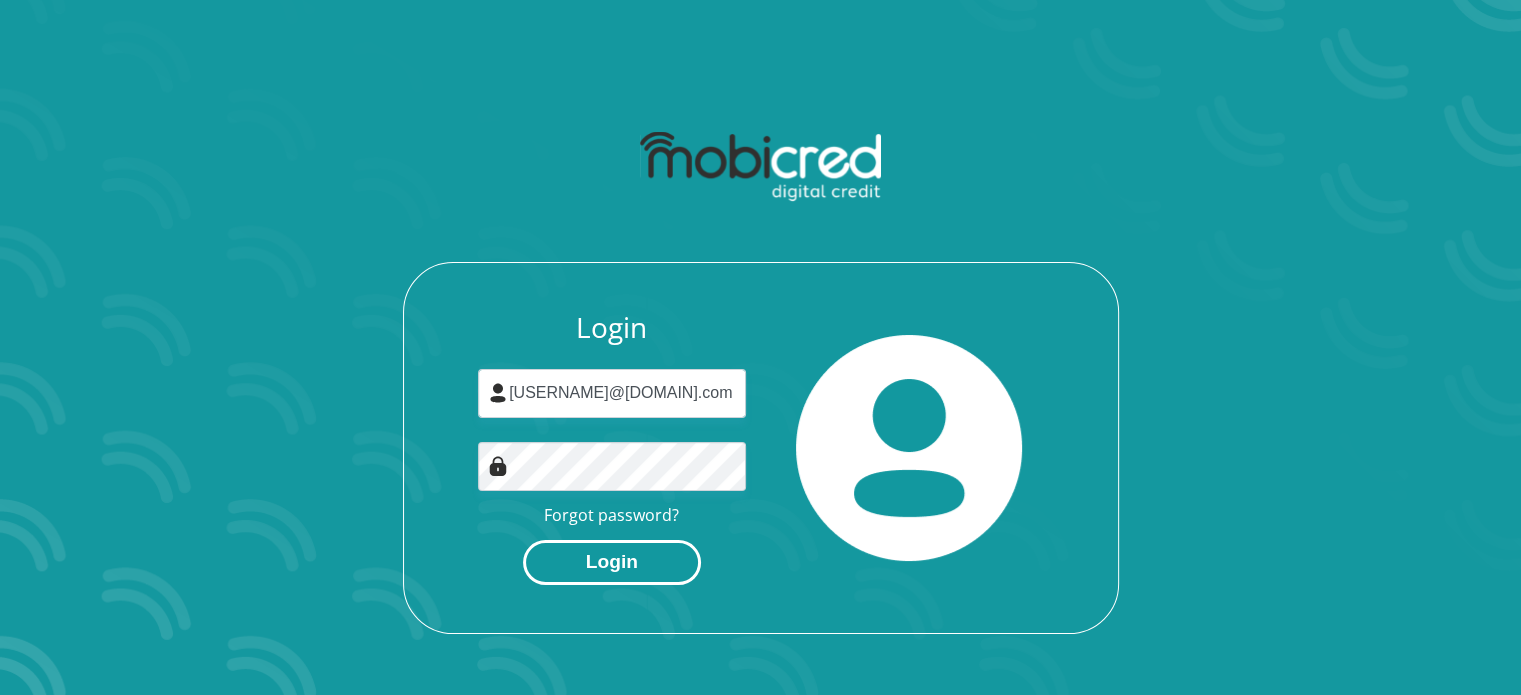 click on "Login" at bounding box center (612, 562) 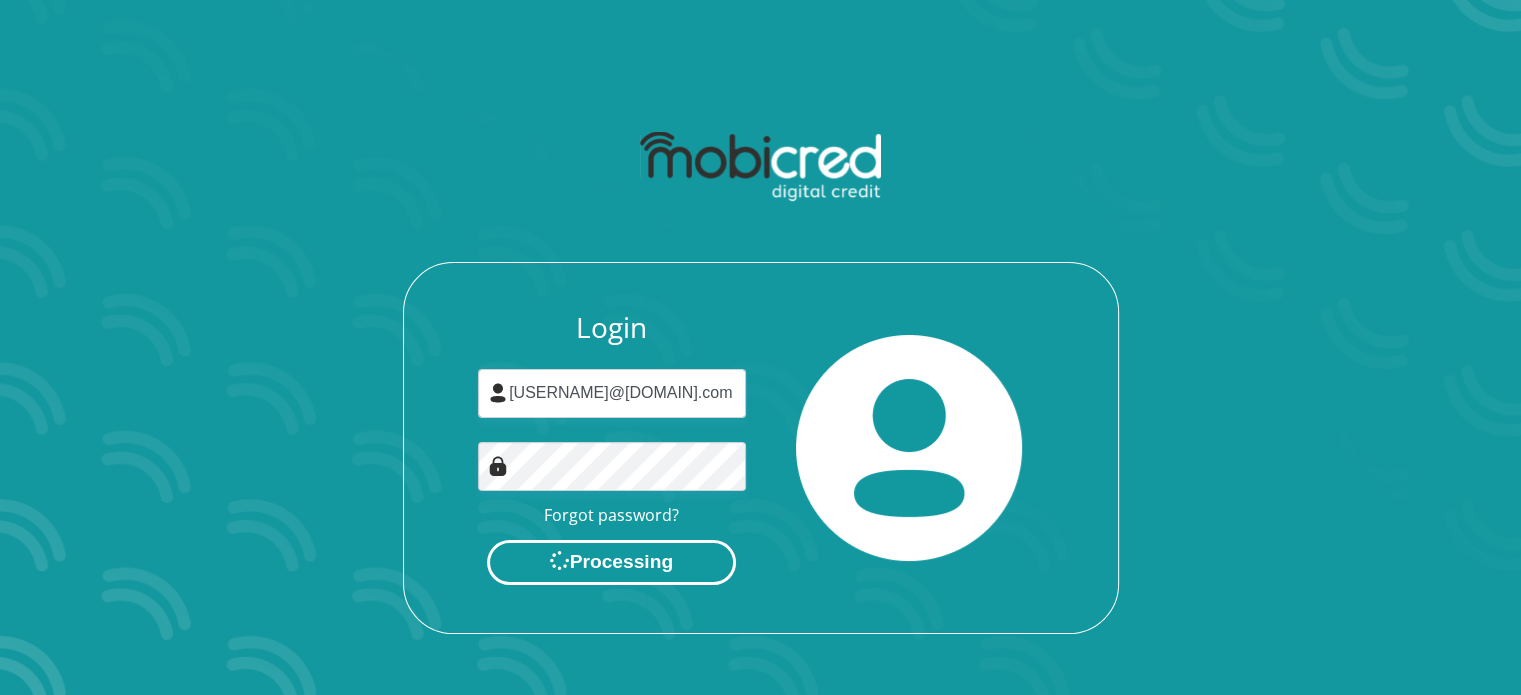 scroll, scrollTop: 0, scrollLeft: 0, axis: both 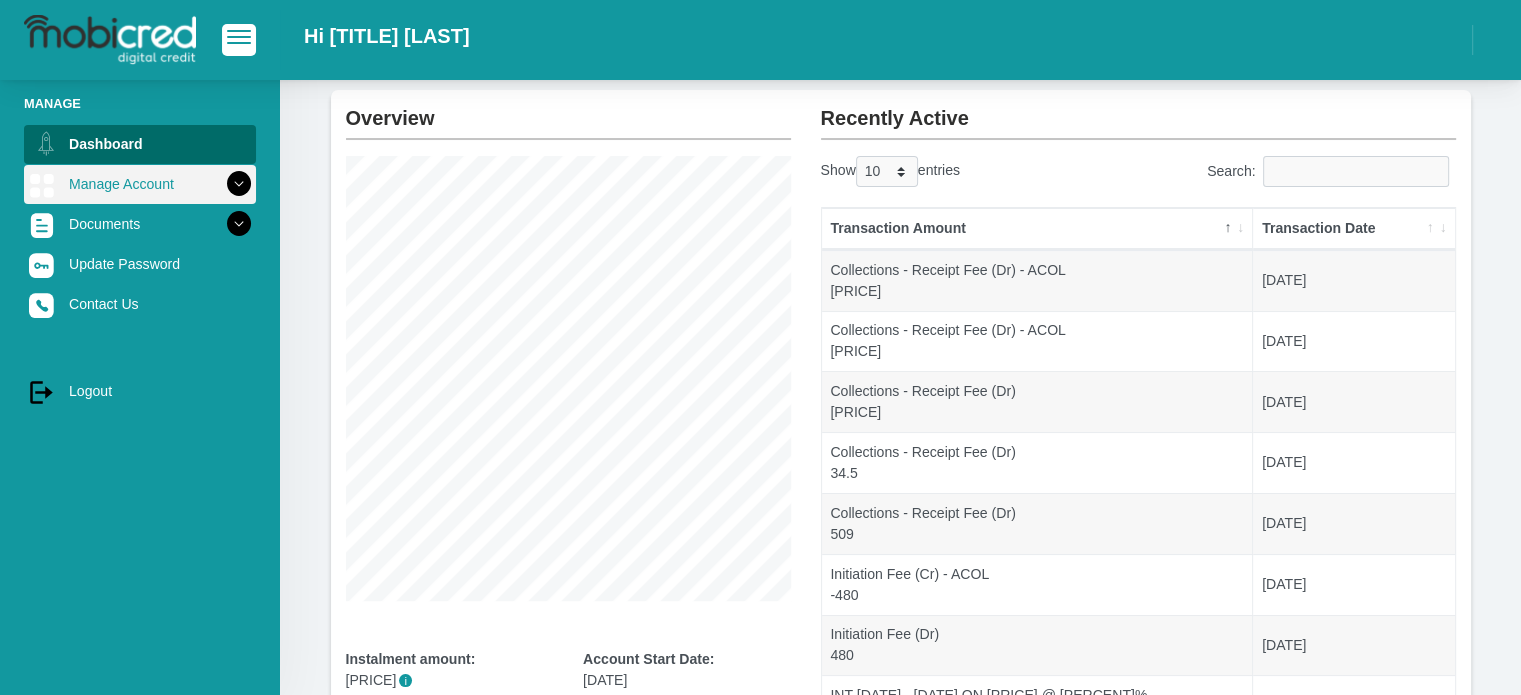click at bounding box center [239, 184] 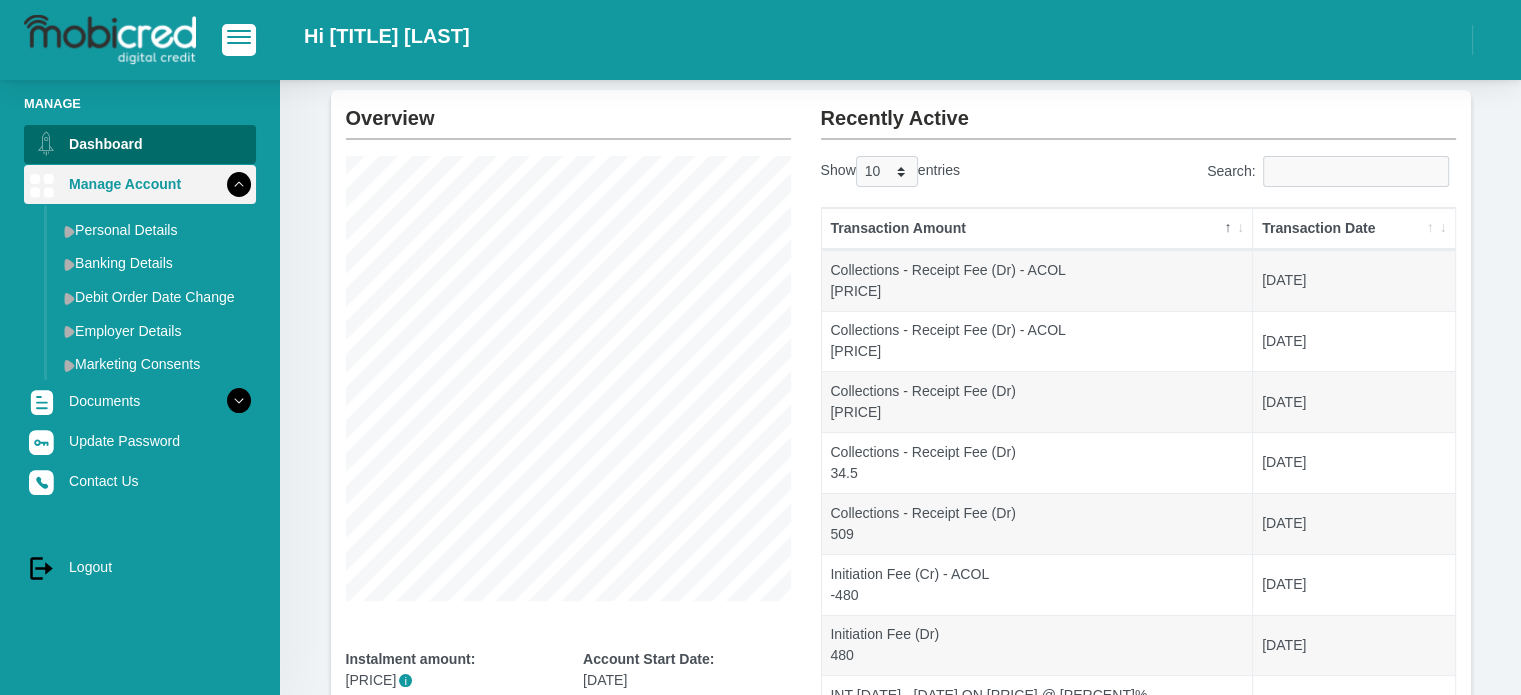 click on "Manage Account" at bounding box center (140, 184) 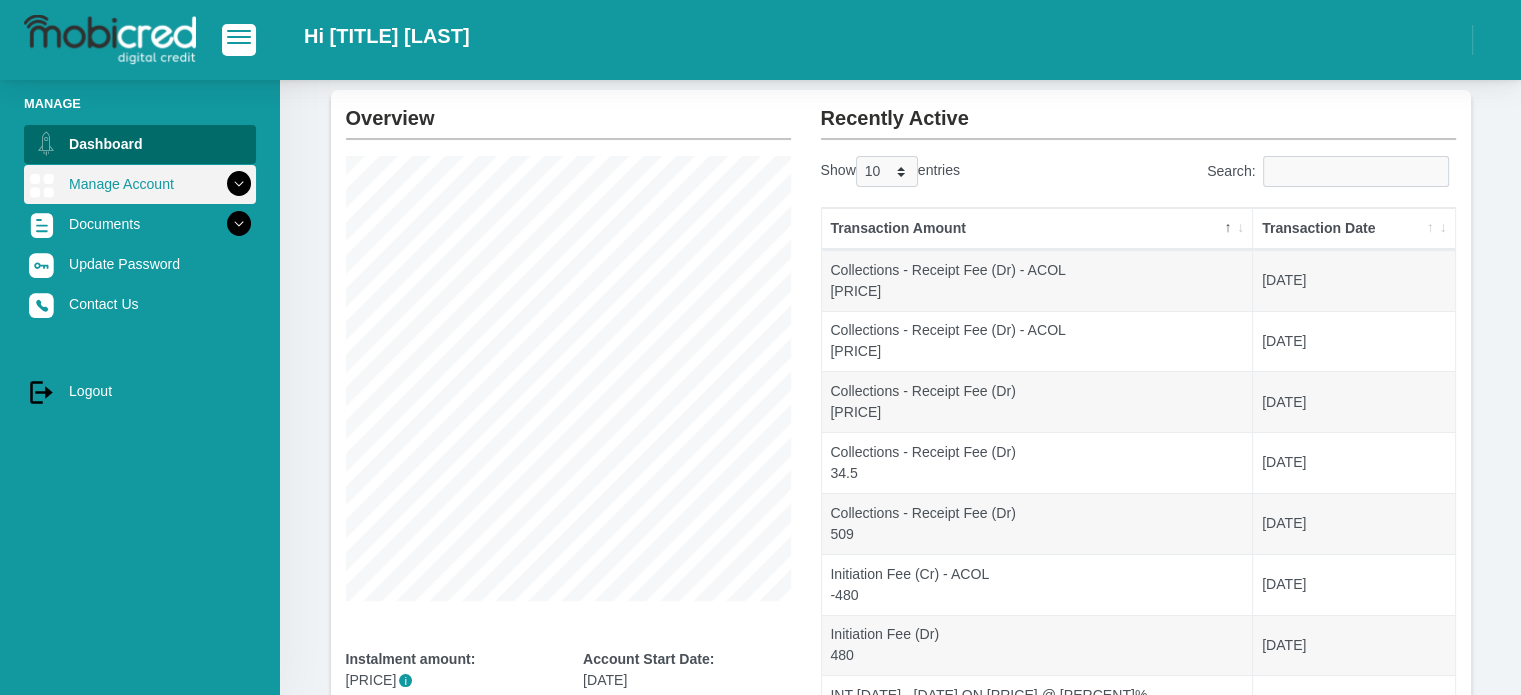 click on "Manage Account" at bounding box center (140, 184) 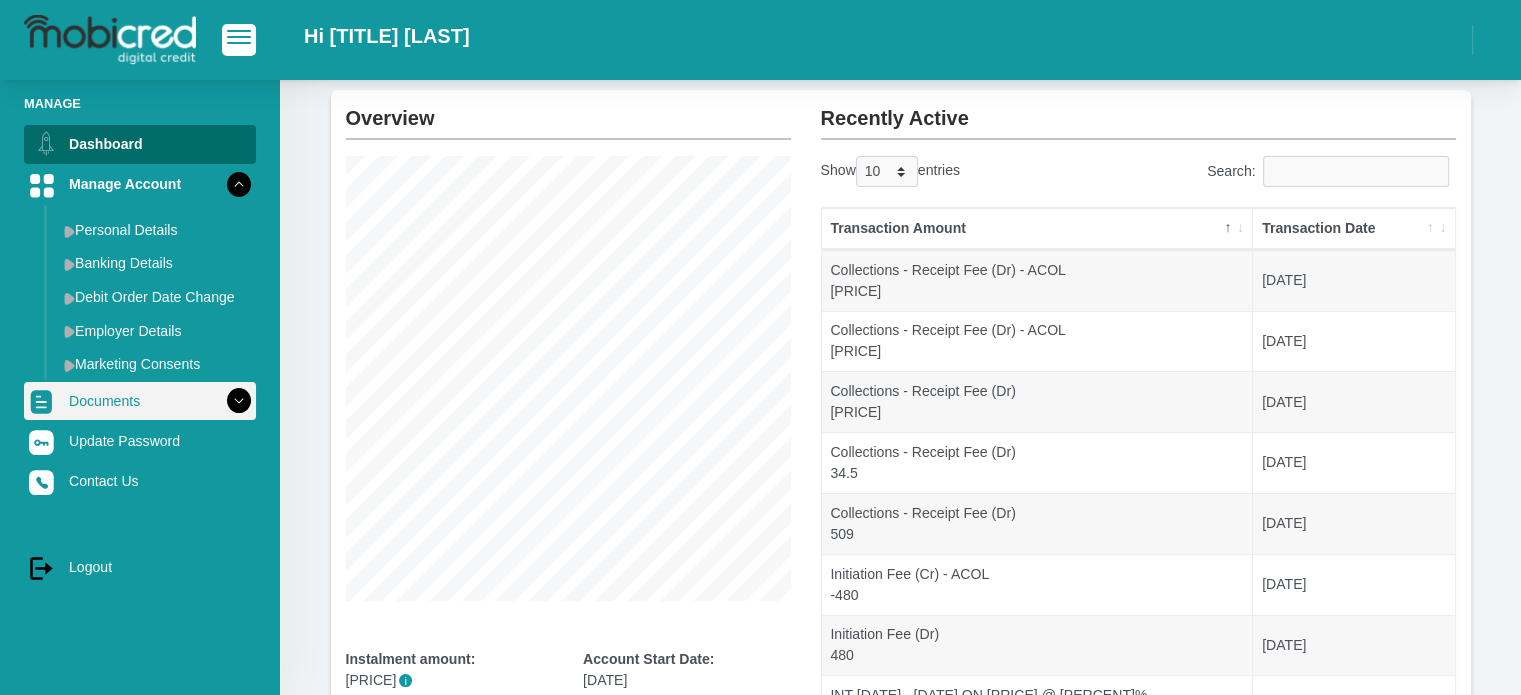 click at bounding box center (239, 401) 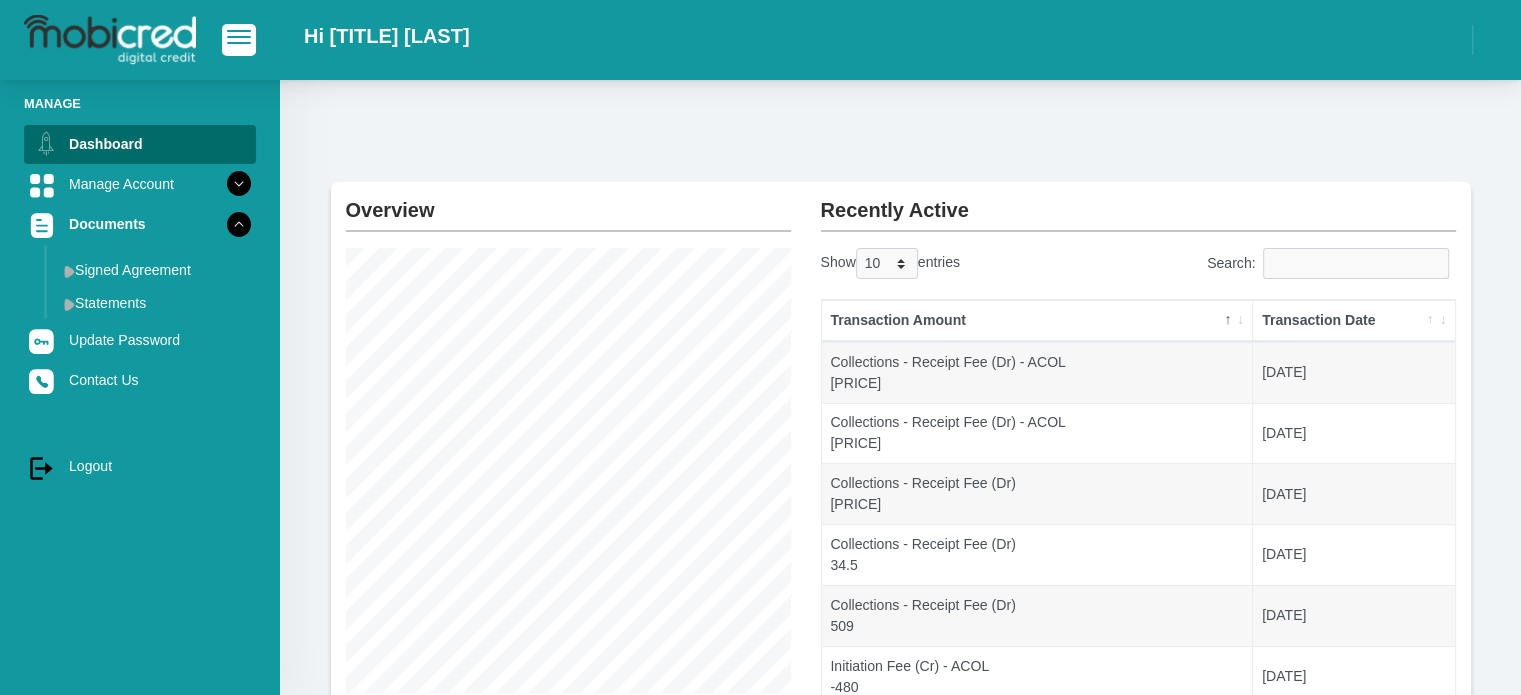 scroll, scrollTop: 0, scrollLeft: 0, axis: both 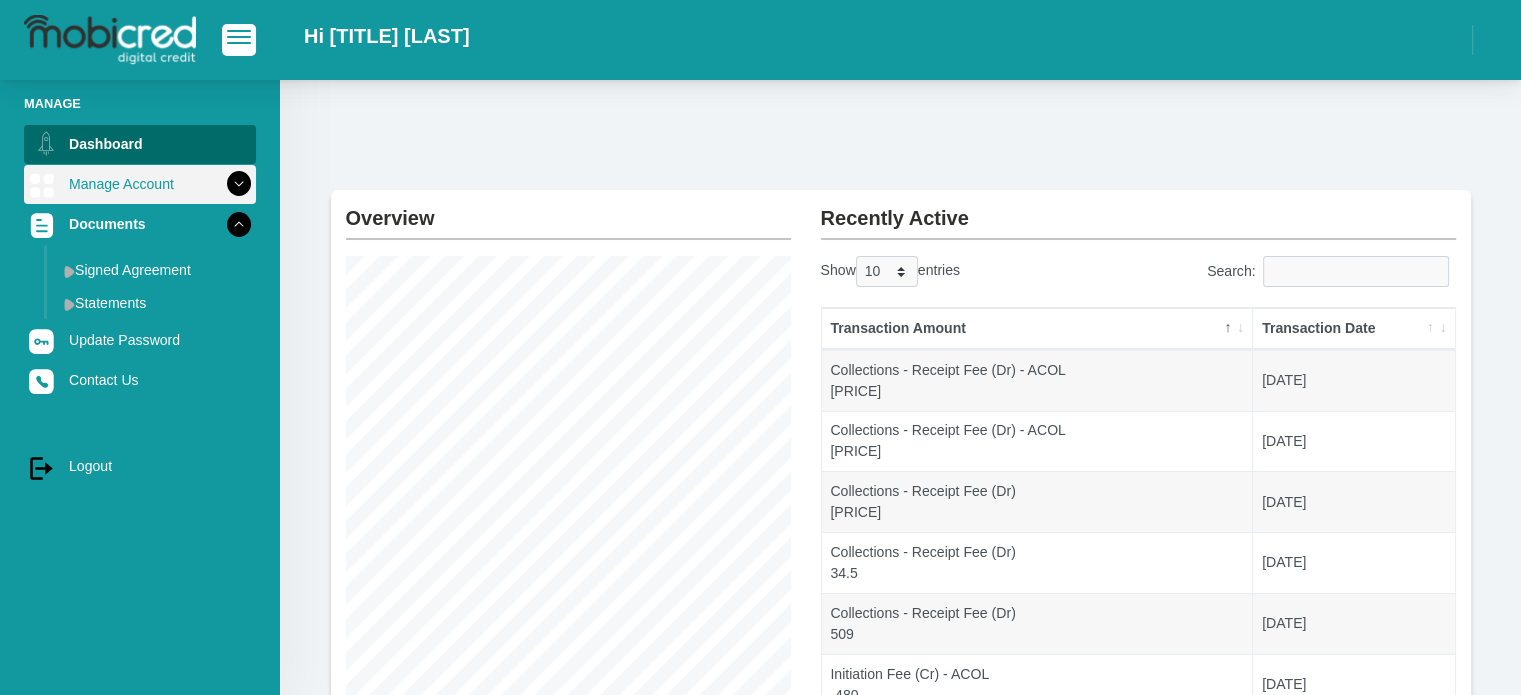 click at bounding box center [239, 184] 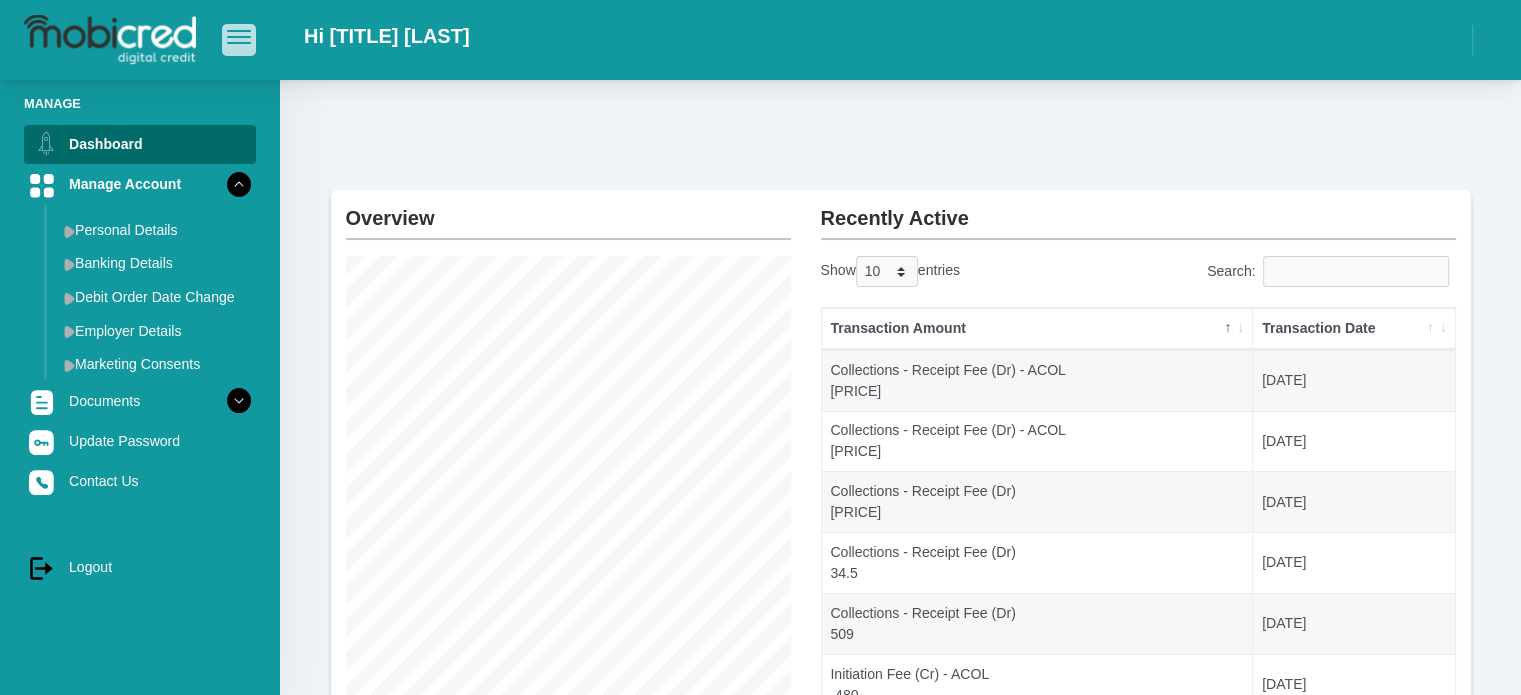 click at bounding box center (239, 31) 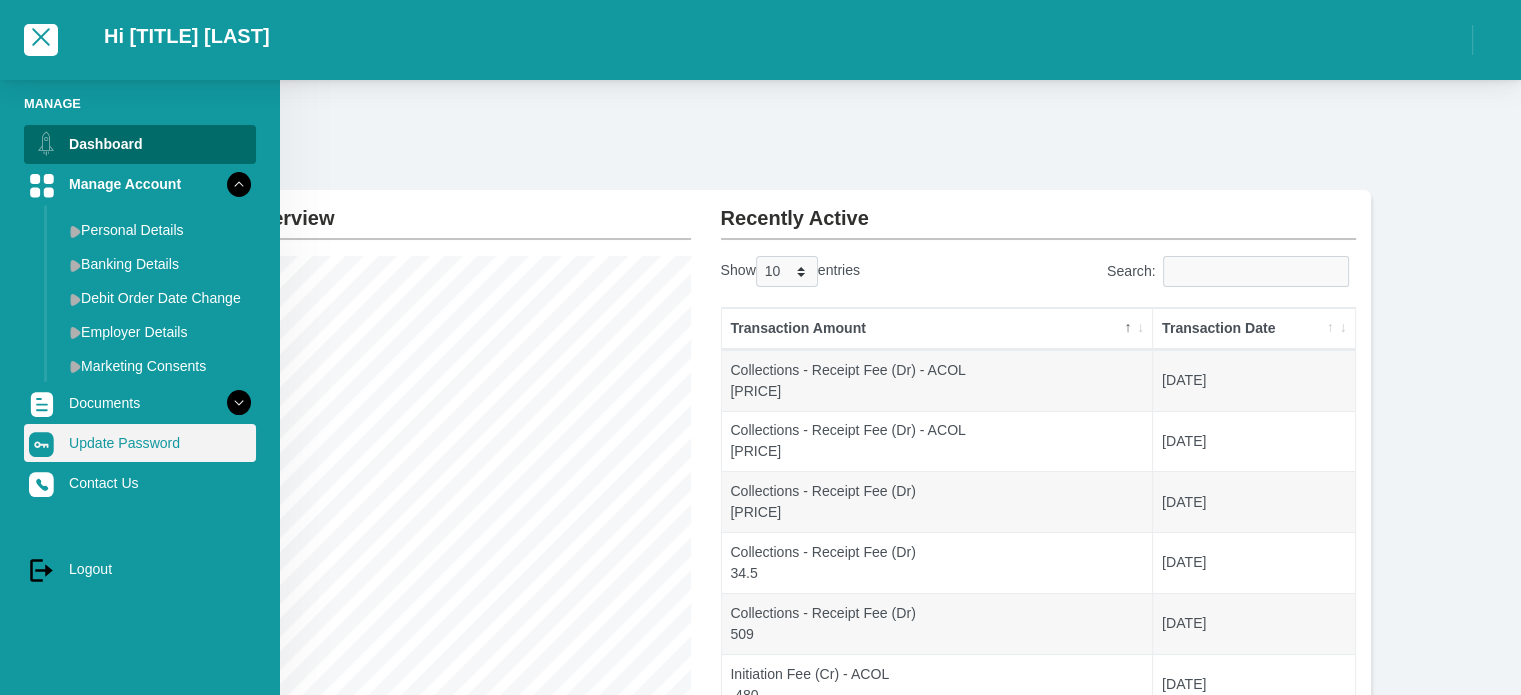 click on "Update Password" at bounding box center [140, 443] 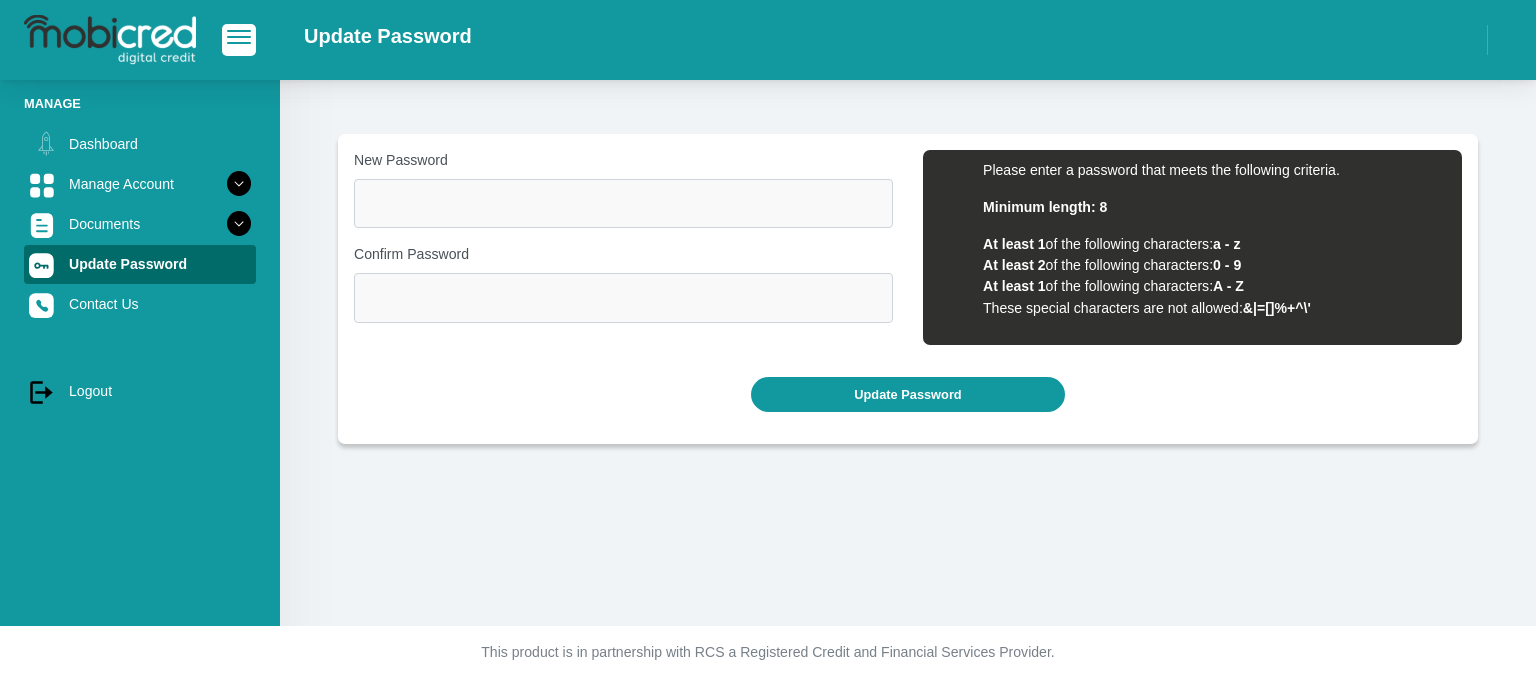 scroll, scrollTop: 0, scrollLeft: 0, axis: both 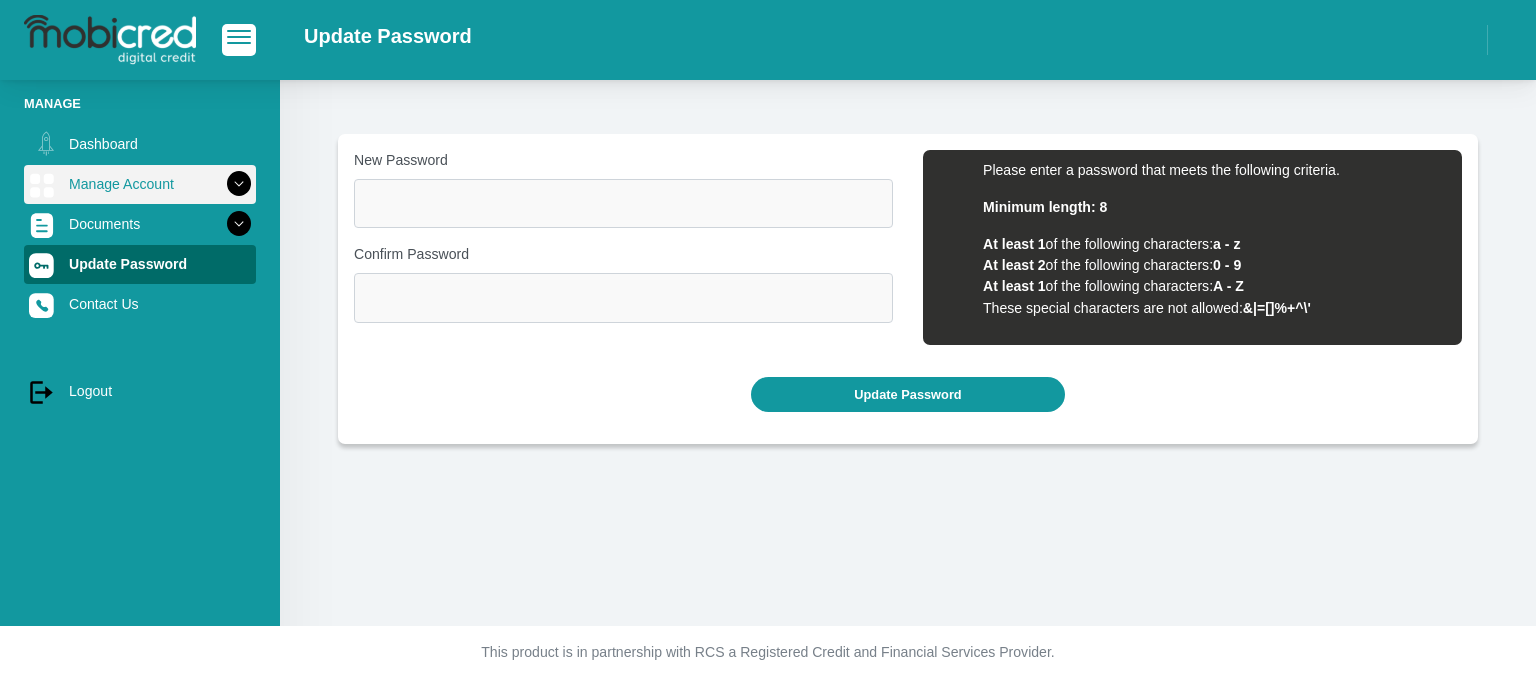 click on "Manage Account" at bounding box center (140, 184) 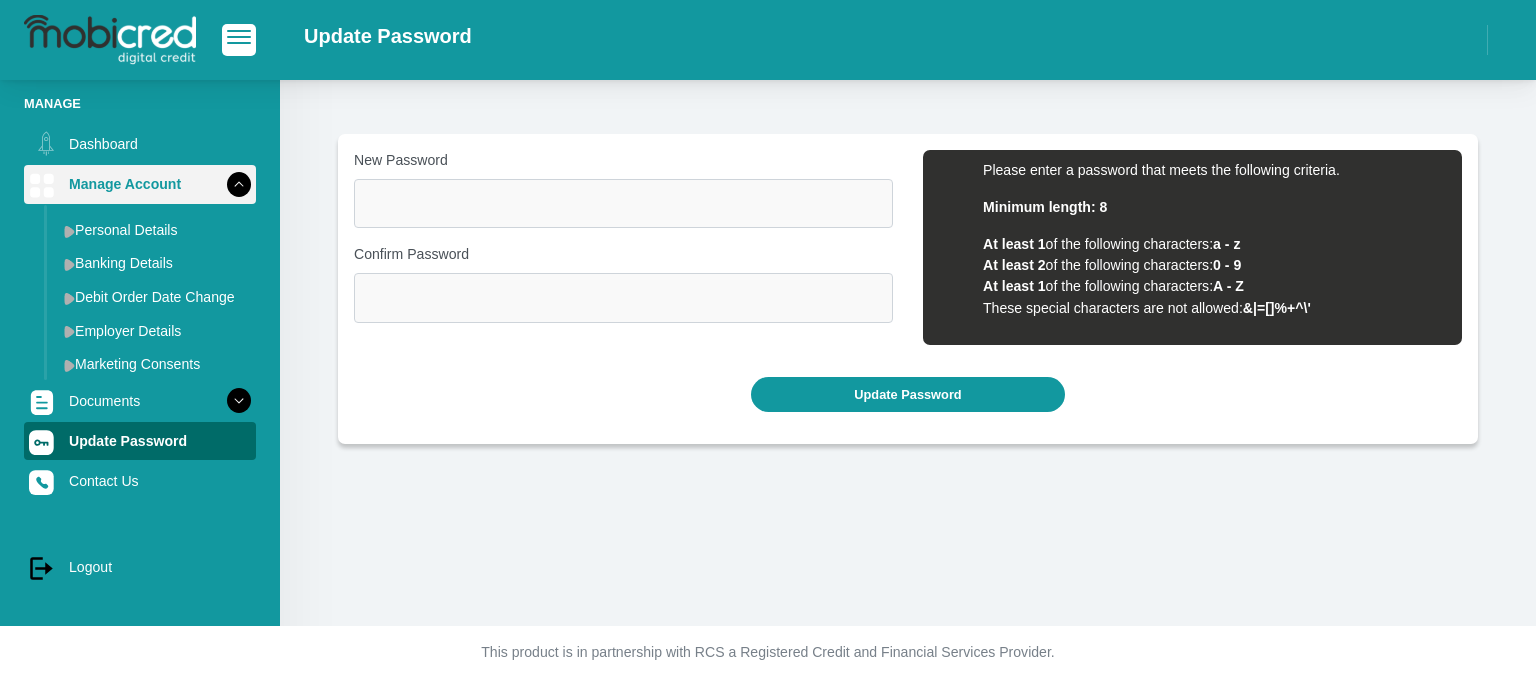 click on "Manage Account" at bounding box center [140, 184] 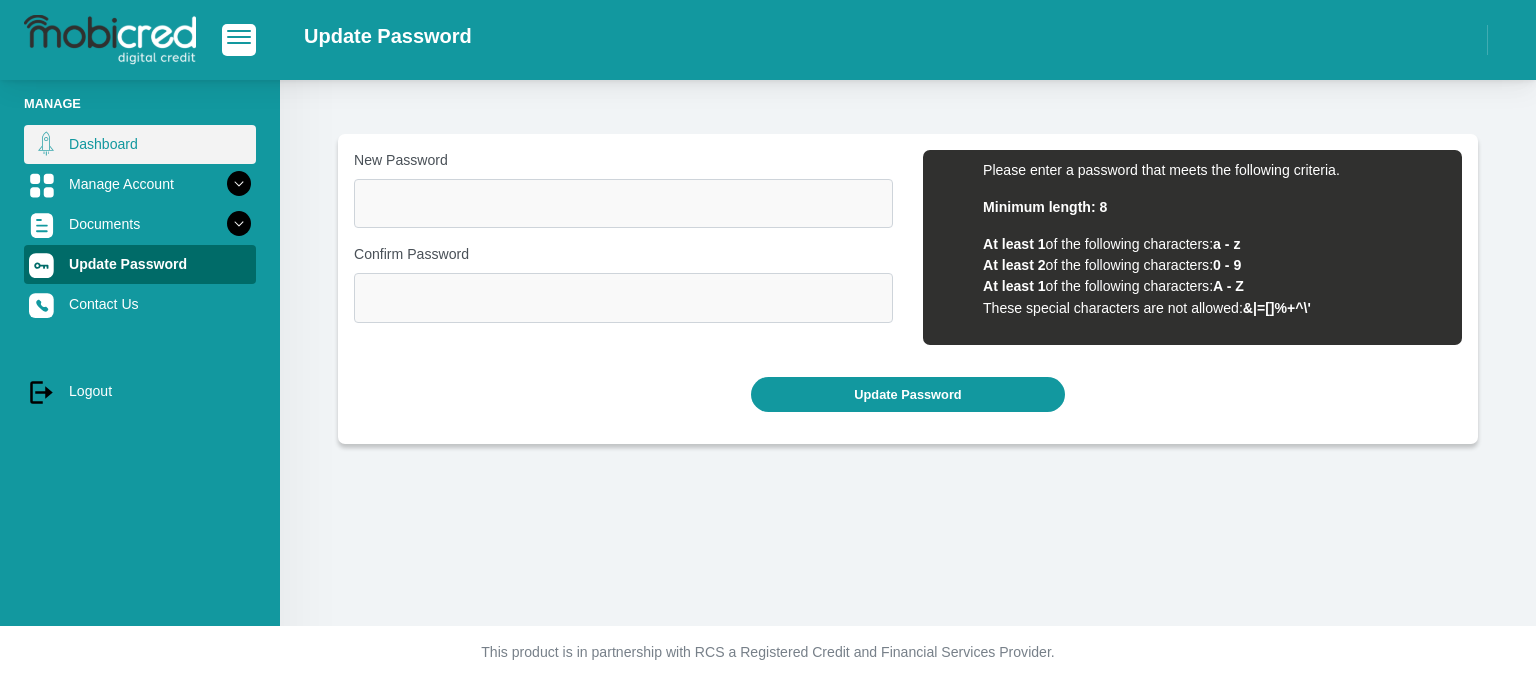 click on "Dashboard" at bounding box center (140, 144) 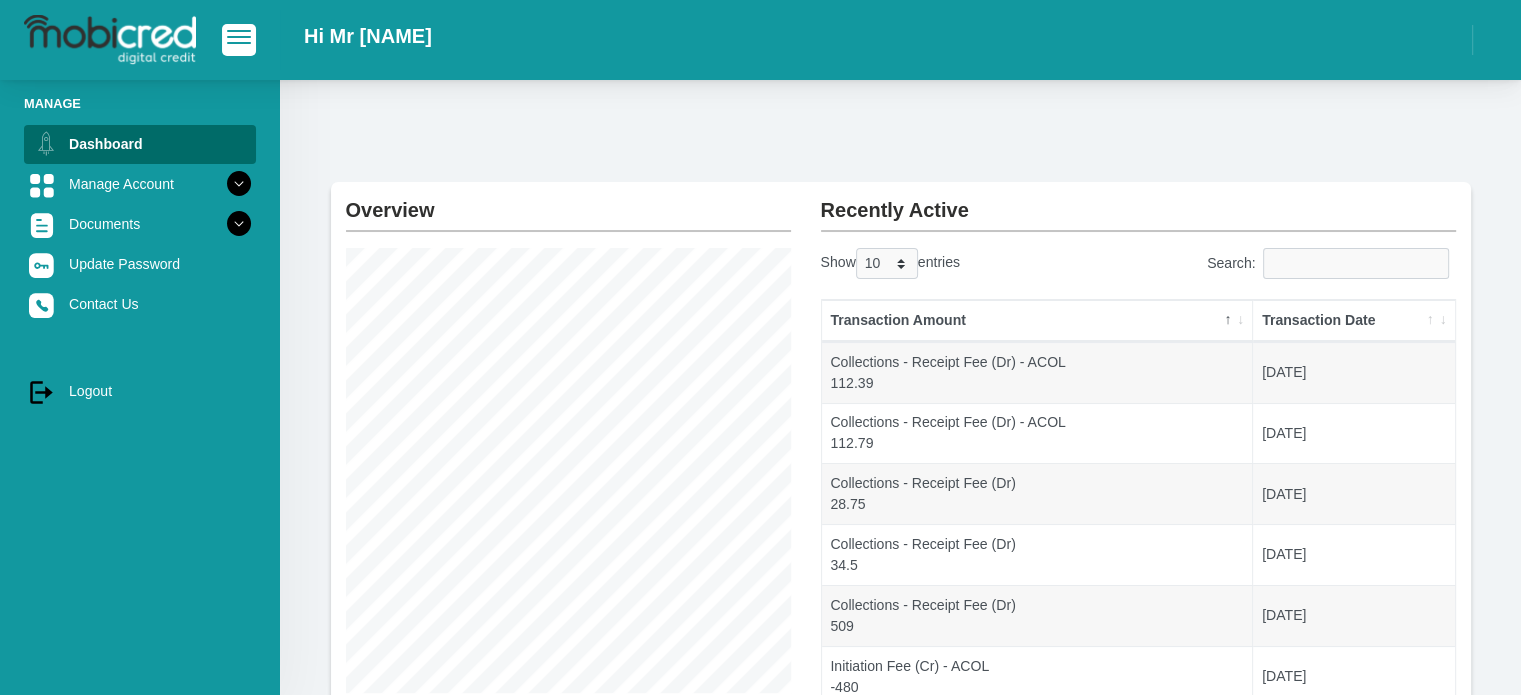 scroll, scrollTop: 0, scrollLeft: 0, axis: both 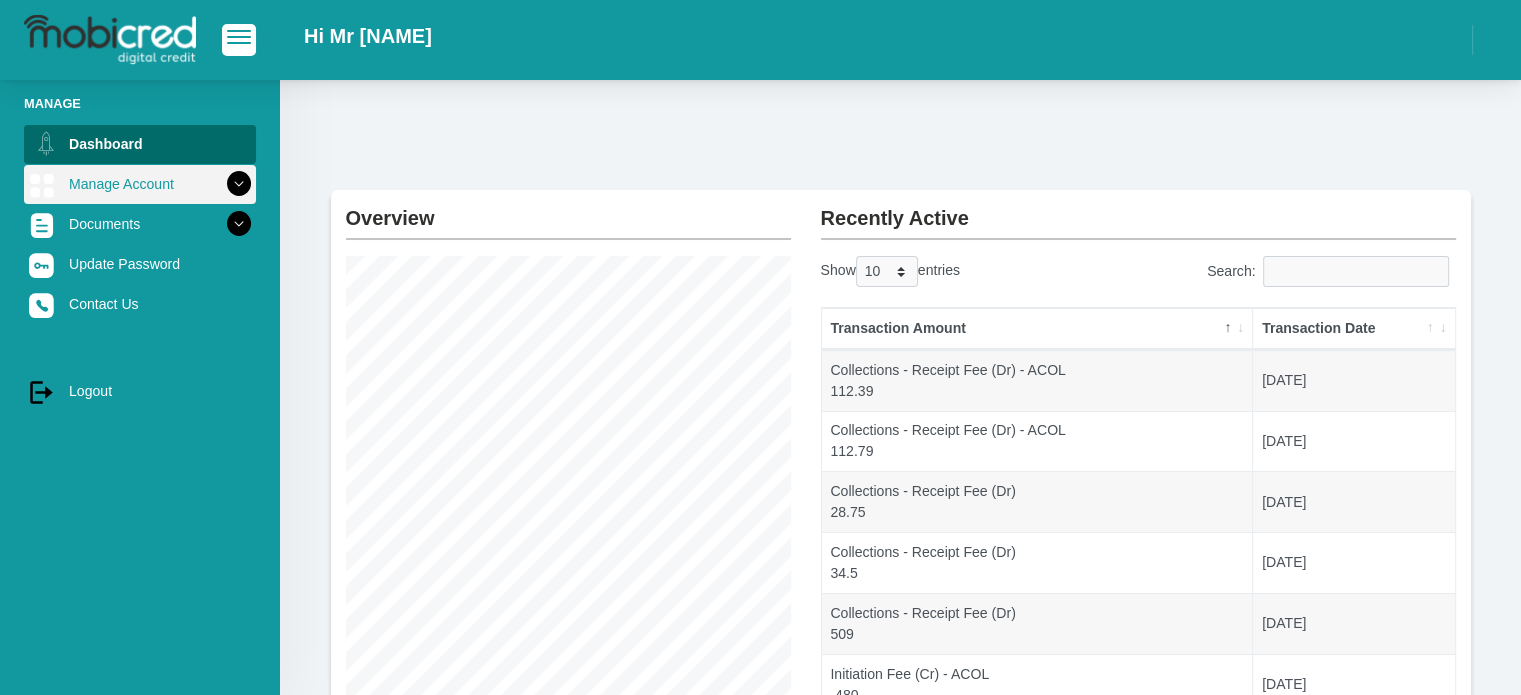 click at bounding box center (239, 184) 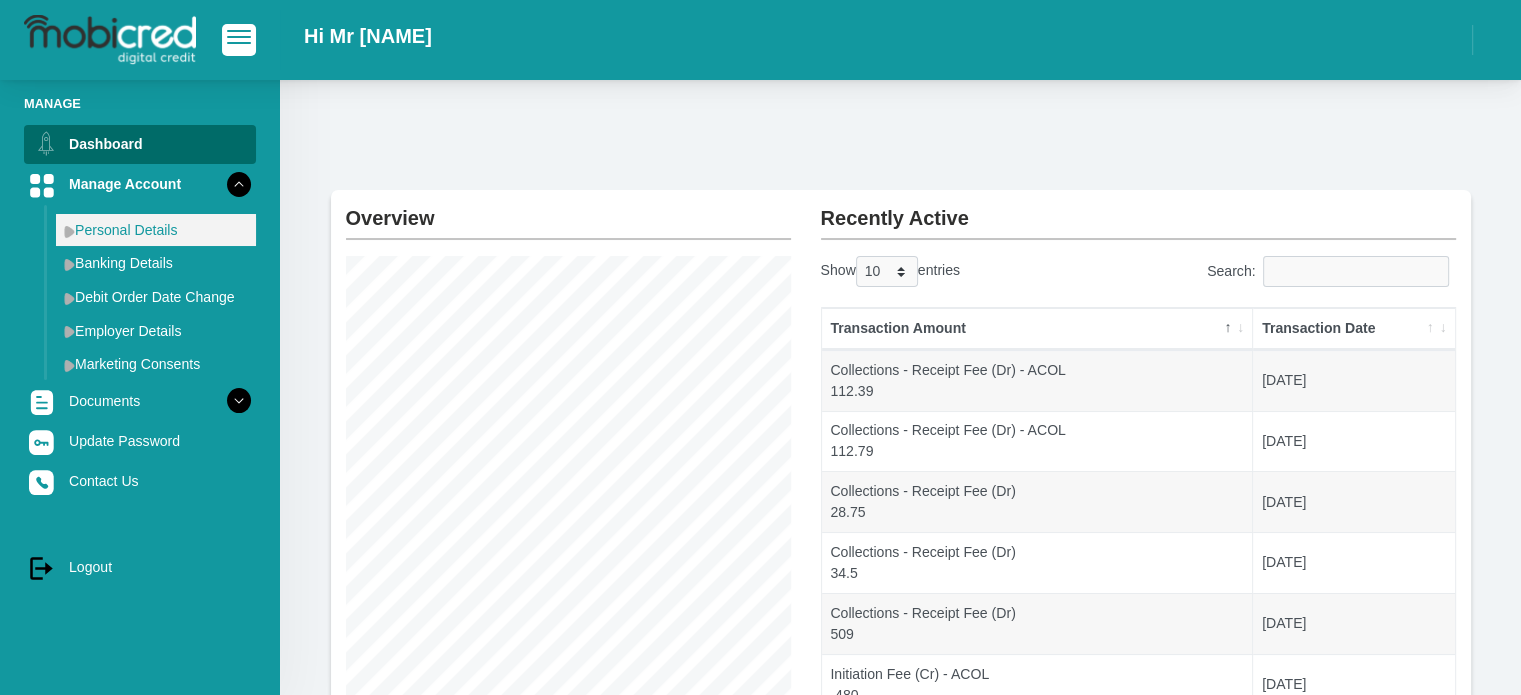 click on "Personal Details" at bounding box center (156, 230) 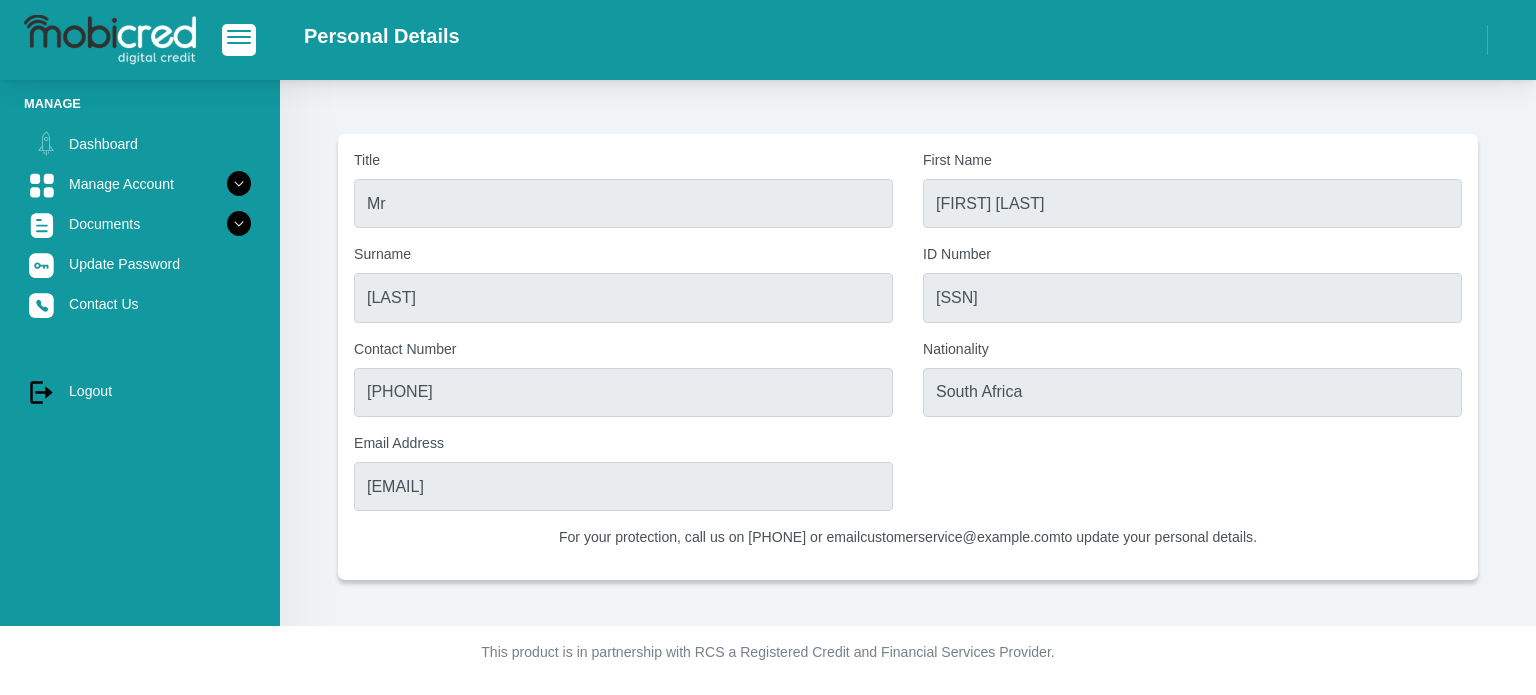 scroll, scrollTop: 0, scrollLeft: 0, axis: both 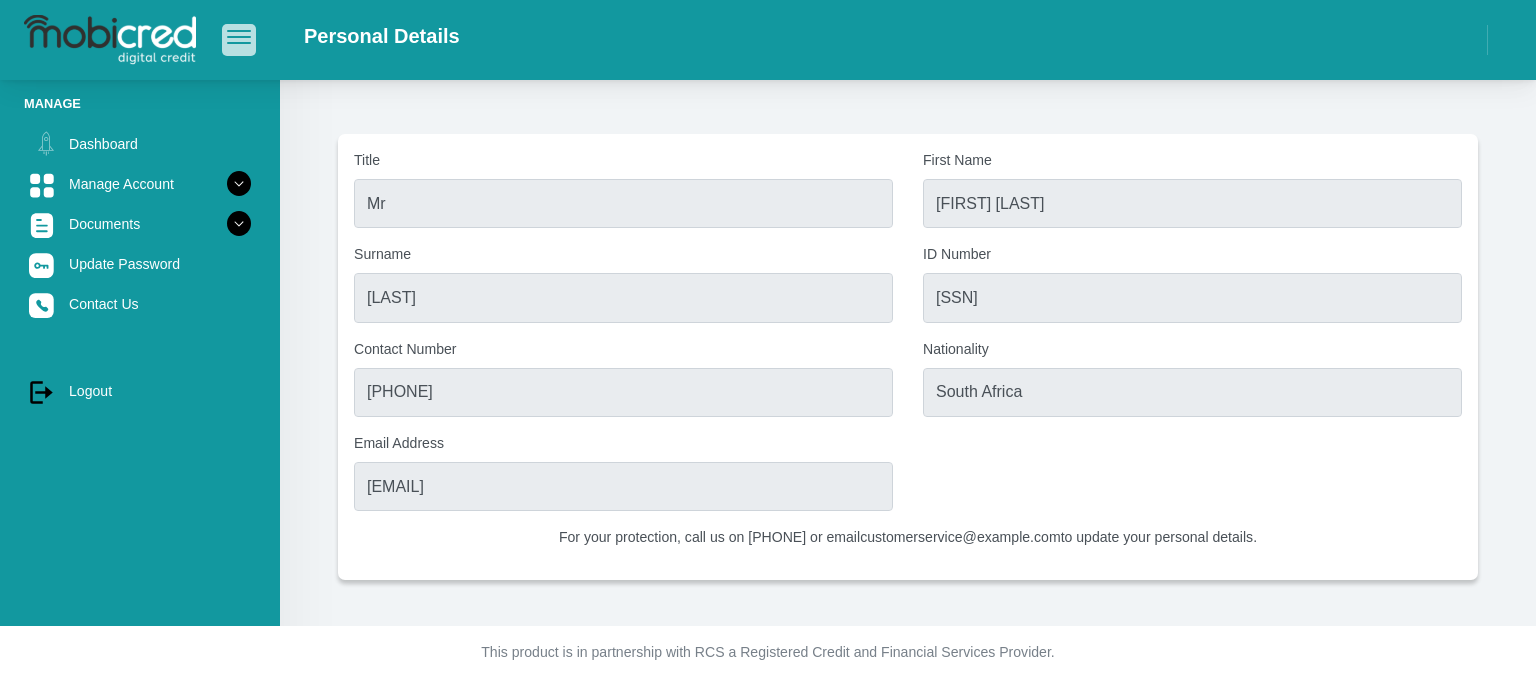 click at bounding box center [239, 31] 